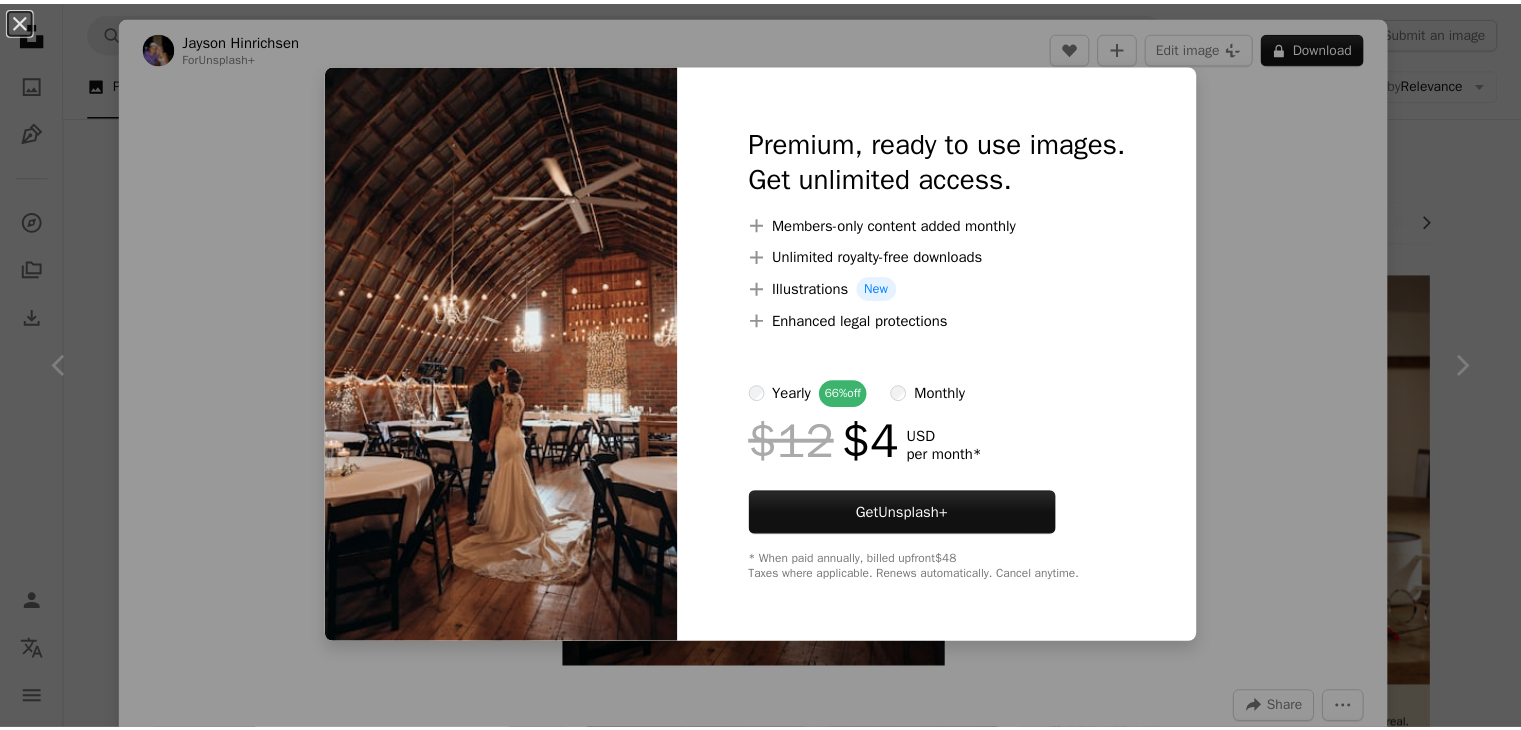 scroll, scrollTop: 1012, scrollLeft: 0, axis: vertical 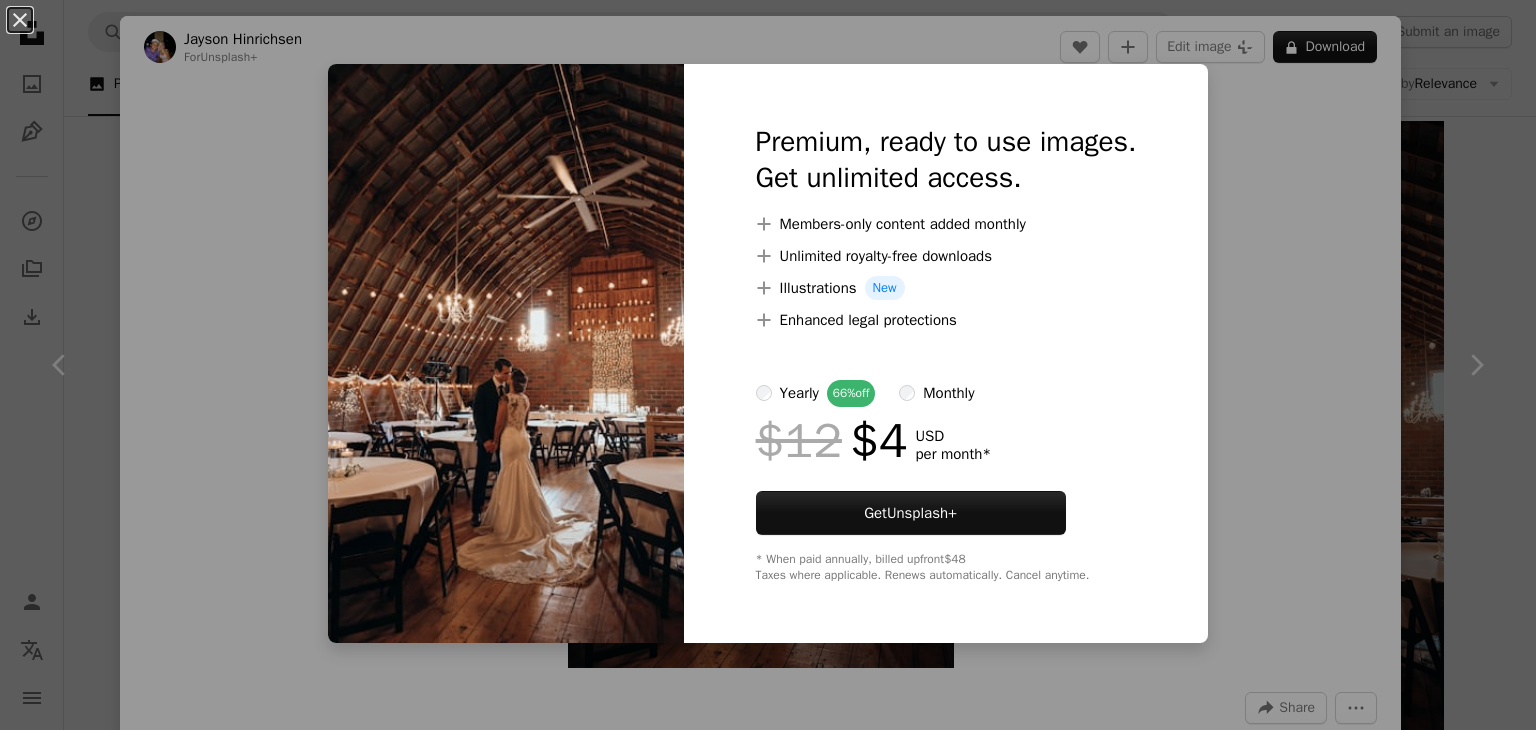 click on "Premium, ready to use images. Get unlimited access. A plus sign Members-only content added monthly A plus sign Unlimited royalty-free downloads A plus sign Illustrations  New A plus sign Enhanced legal protections yearly 66%  off monthly $12   $4 USD per month * Get  Unsplash+ * When paid annually, billed upfront  $48 Taxes where applicable. Renews automatically. Cancel anytime." at bounding box center [946, 353] 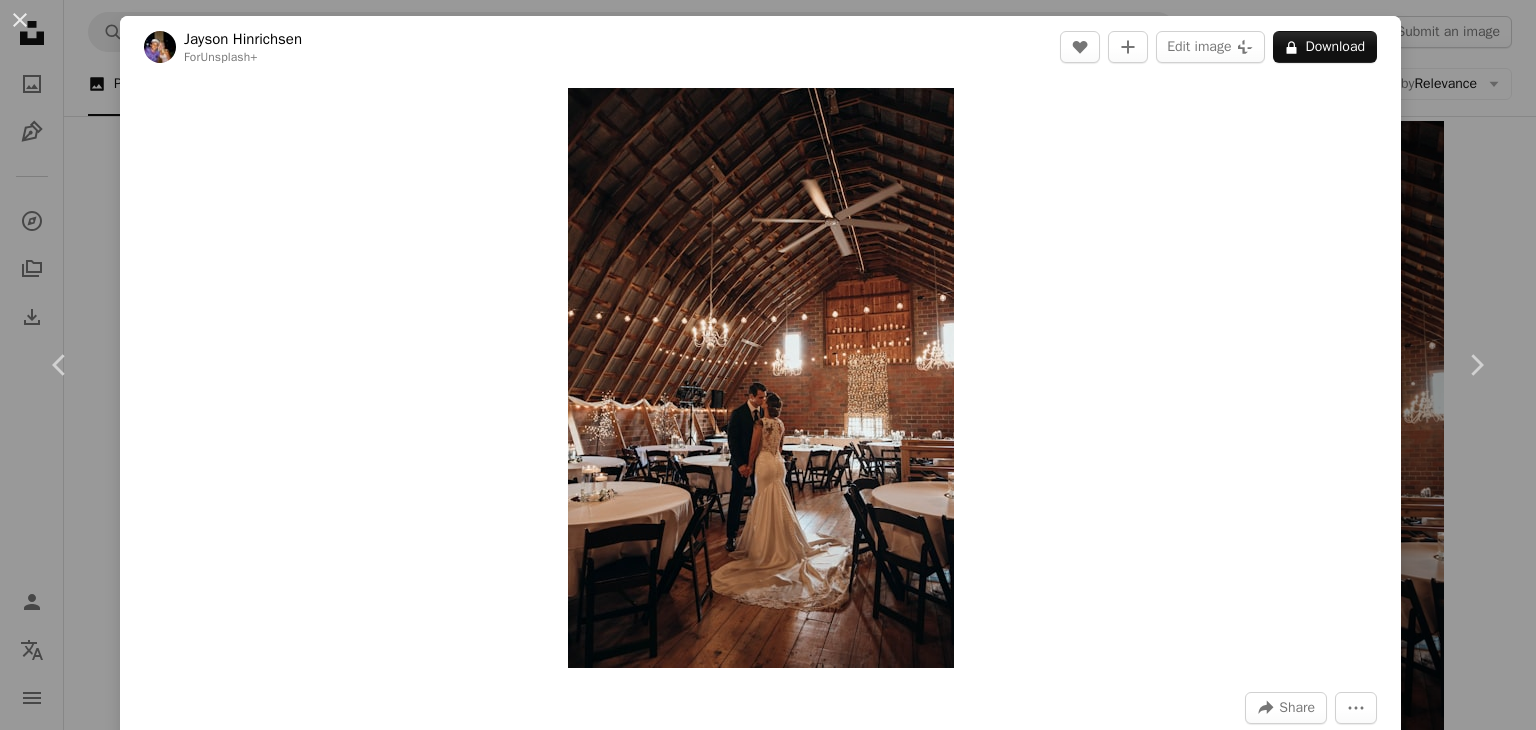 click on "An X shape Chevron left Chevron right [PERSON] For  Unsplash+ A heart A plus sign Edit image   Plus sign for Unsplash+ A lock   Download Zoom in A forward-right arrow Share More Actions Calendar outlined Published on  October 3, 2022 Safety Licensed under the  Unsplash+ License wedding bride marriage happy couple wedding dress bride and groom wedding photography wife wedding stage weddings husband marry wedding day sophisticated accept just married wedding dinner wedding photoshoot bridegroom getting married Public domain images From this series Chevron right Plus sign for Unsplash+ Plus sign for Unsplash+ Plus sign for Unsplash+ Plus sign for Unsplash+ Plus sign for Unsplash+ Plus sign for Unsplash+ Plus sign for Unsplash+ Plus sign for Unsplash+ Plus sign for Unsplash+ Plus sign for Unsplash+ Related images Plus sign for Unsplash+ A heart A plus sign [PERSON] For  Unsplash+ A lock   Download Plus sign for Unsplash+ A heart A plus sign [PERSON] For  Unsplash+ A lock   Download For" at bounding box center [768, 365] 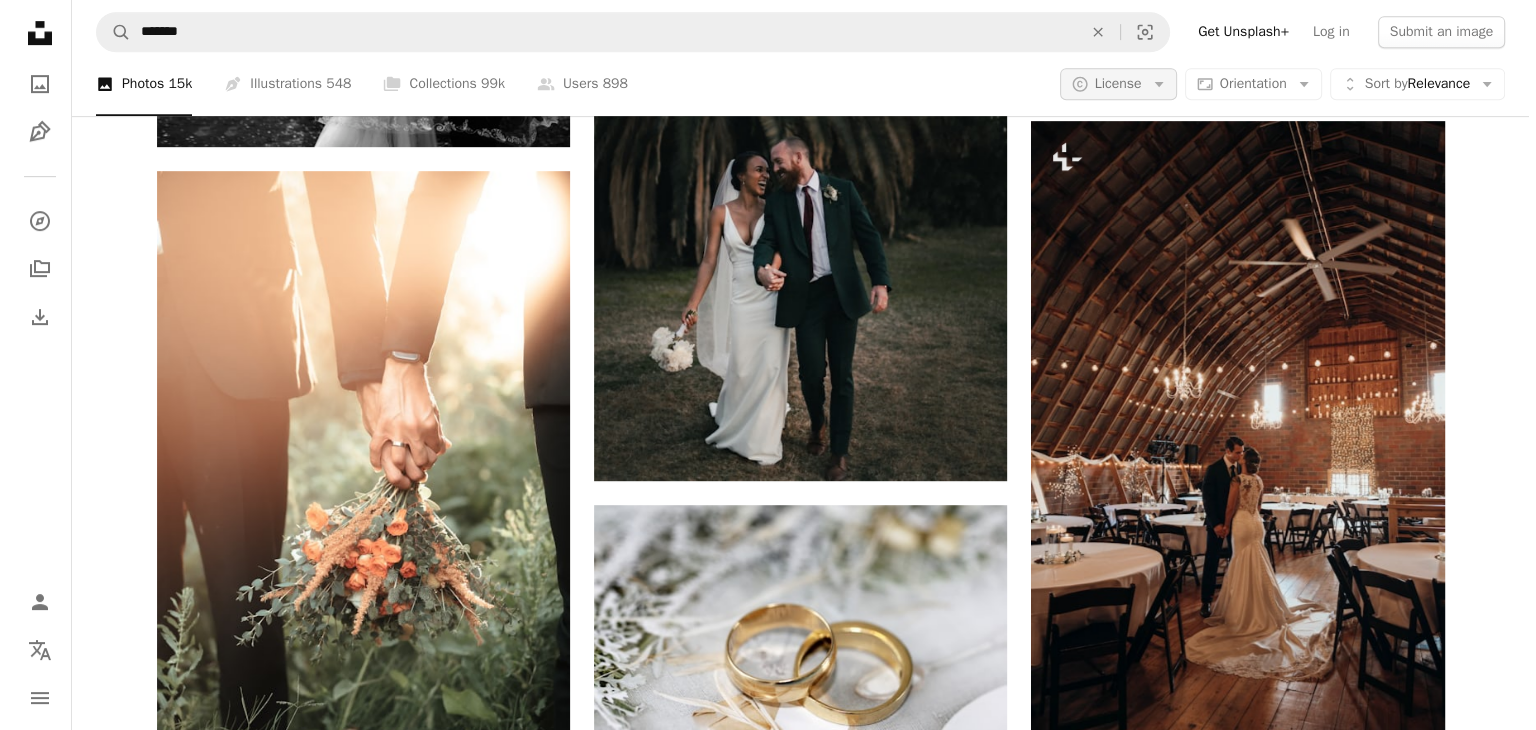 scroll, scrollTop: 0, scrollLeft: 0, axis: both 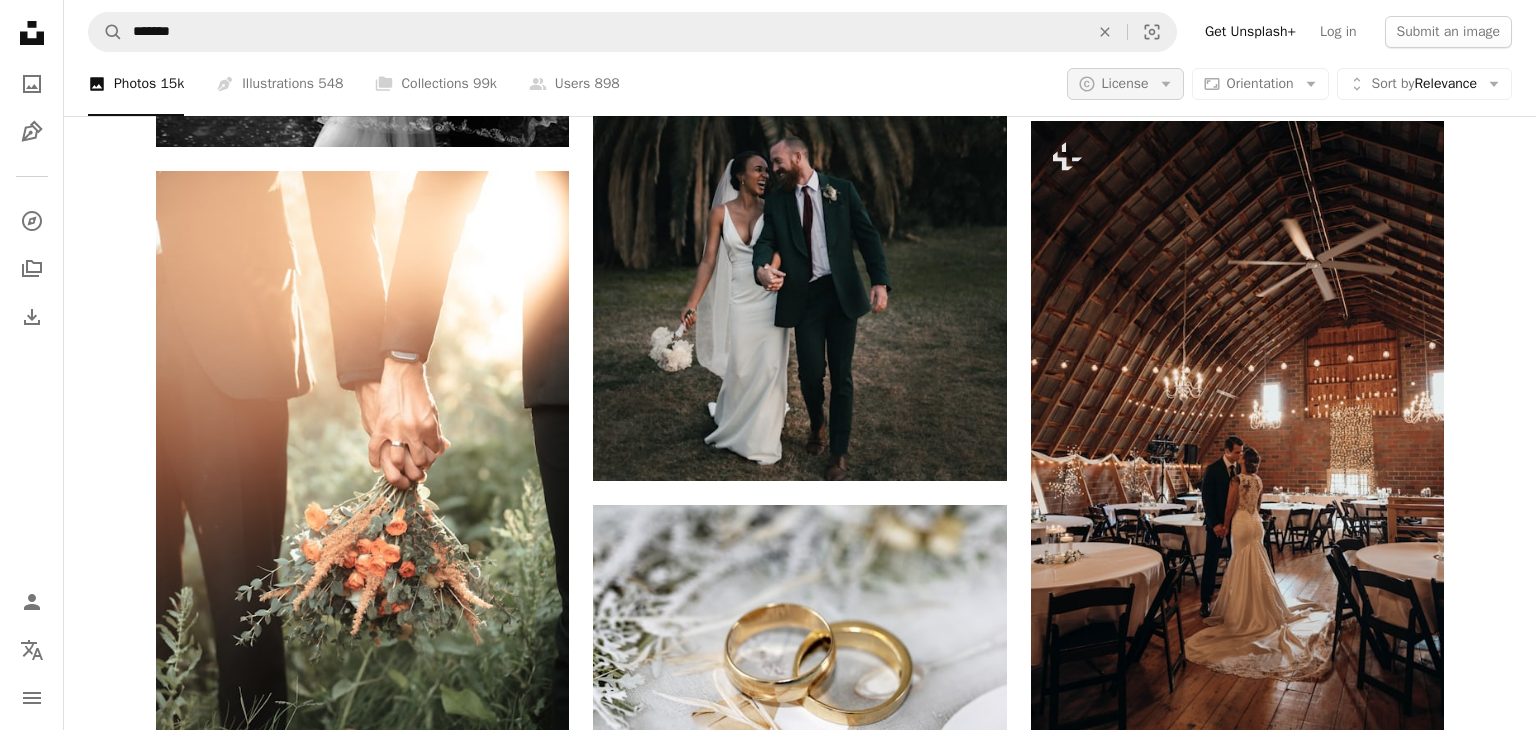 click on "License" at bounding box center (1125, 83) 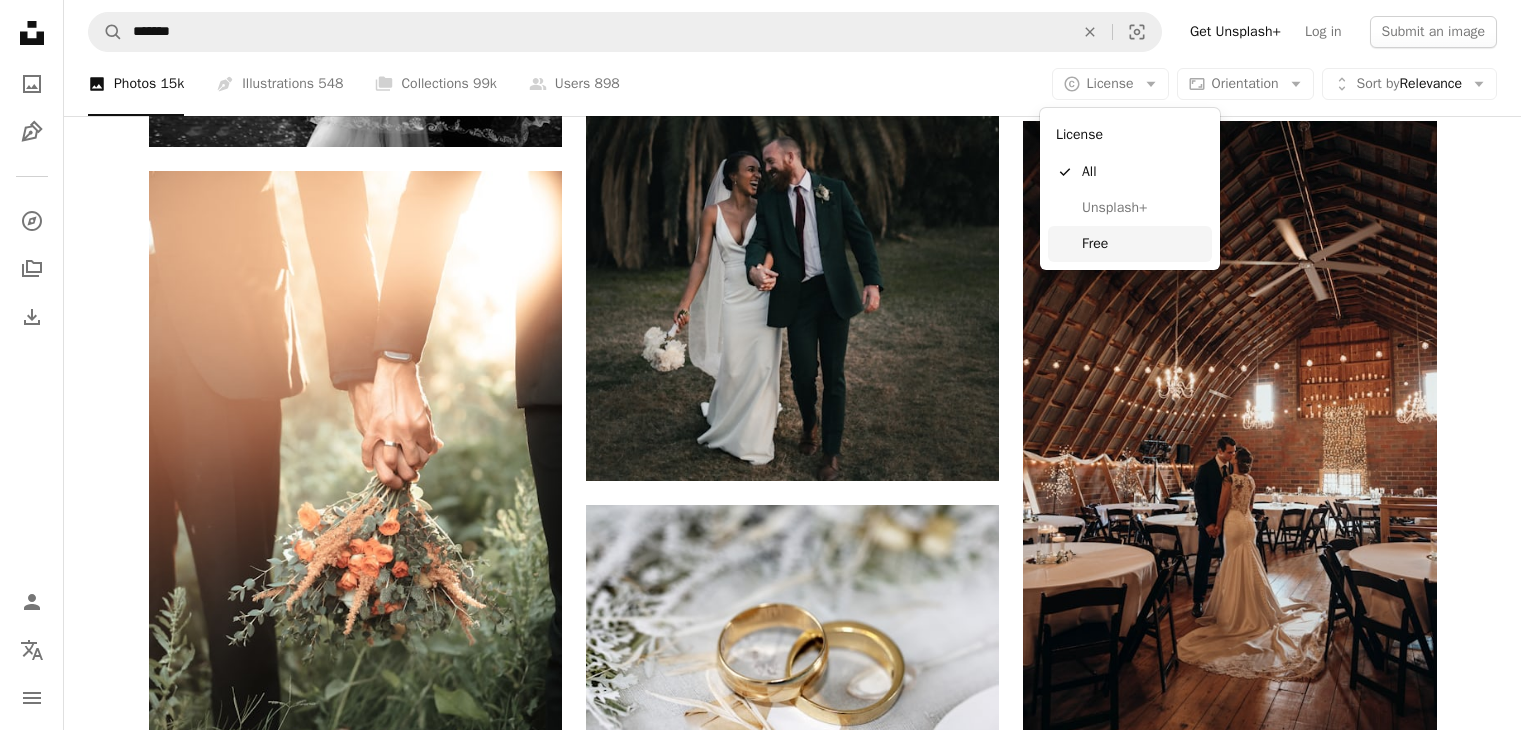 click on "Free" at bounding box center [1143, 244] 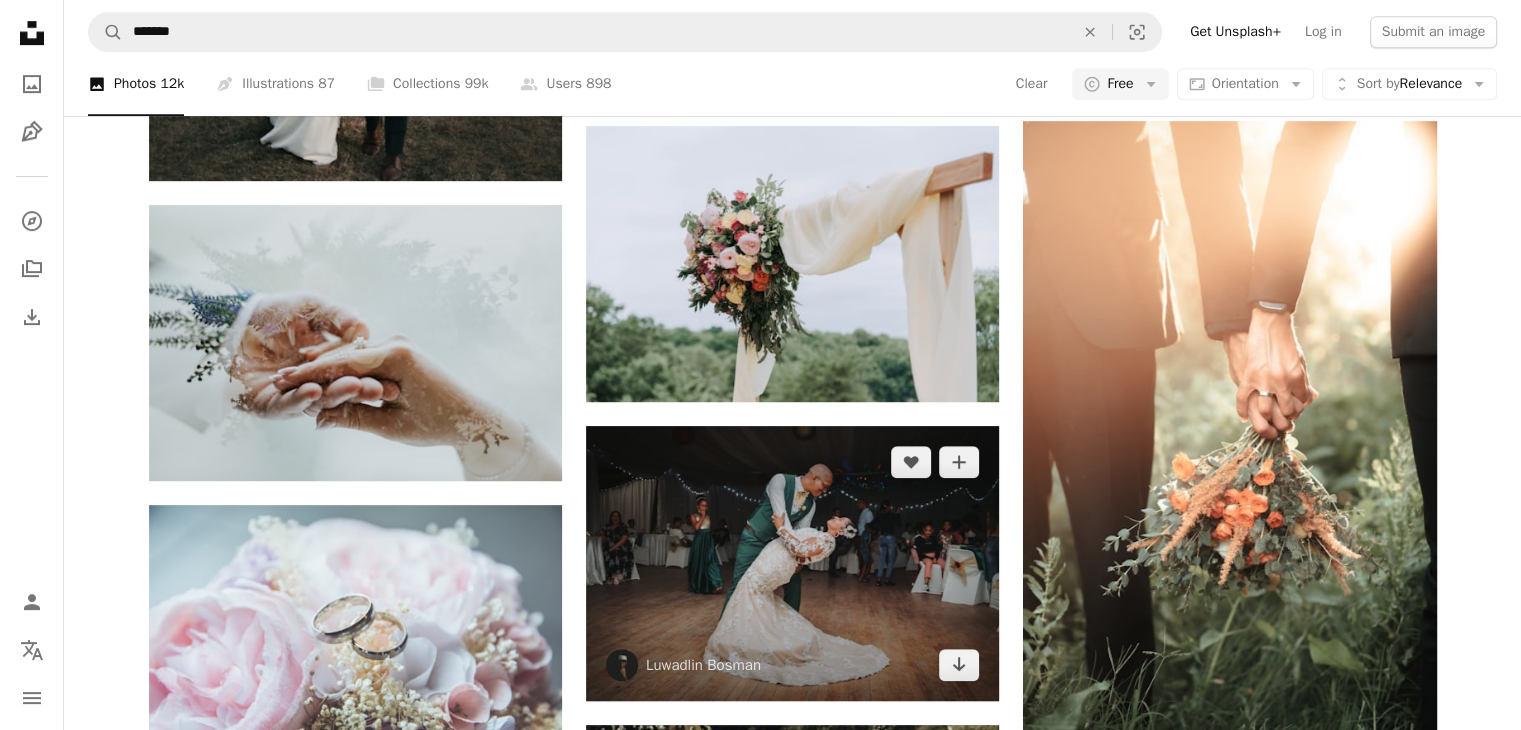 scroll, scrollTop: 1605, scrollLeft: 0, axis: vertical 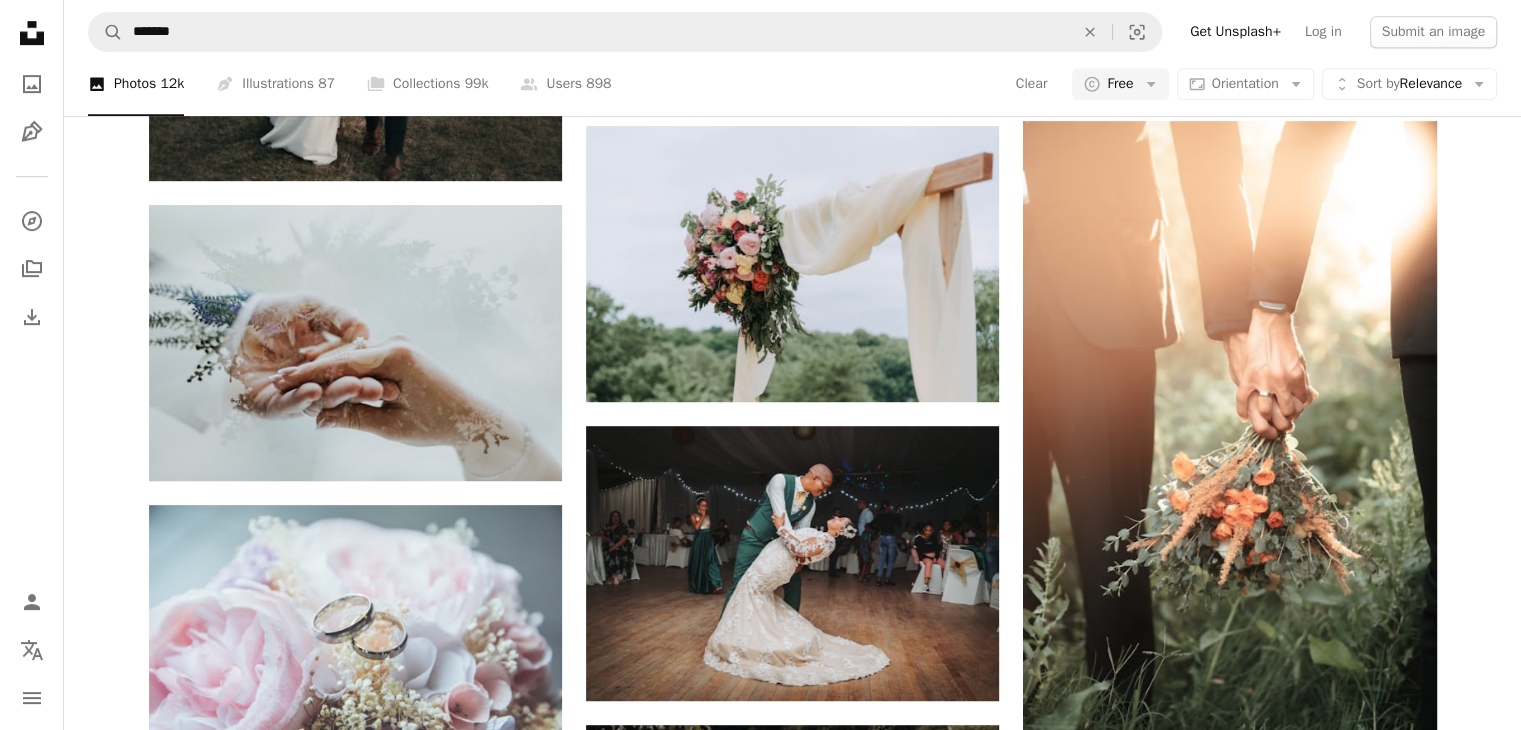 click at bounding box center (792, 1035) 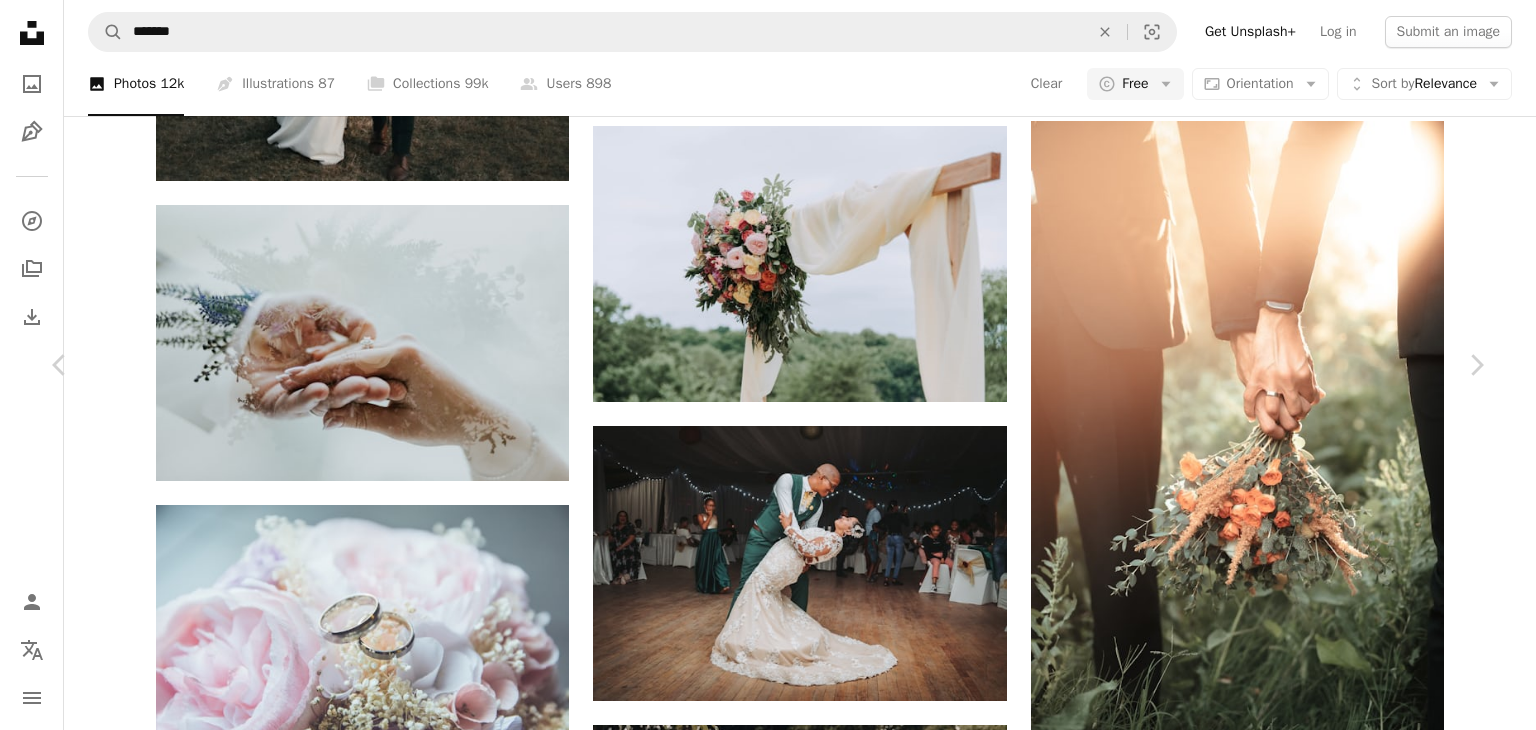 click on "Chevron down" 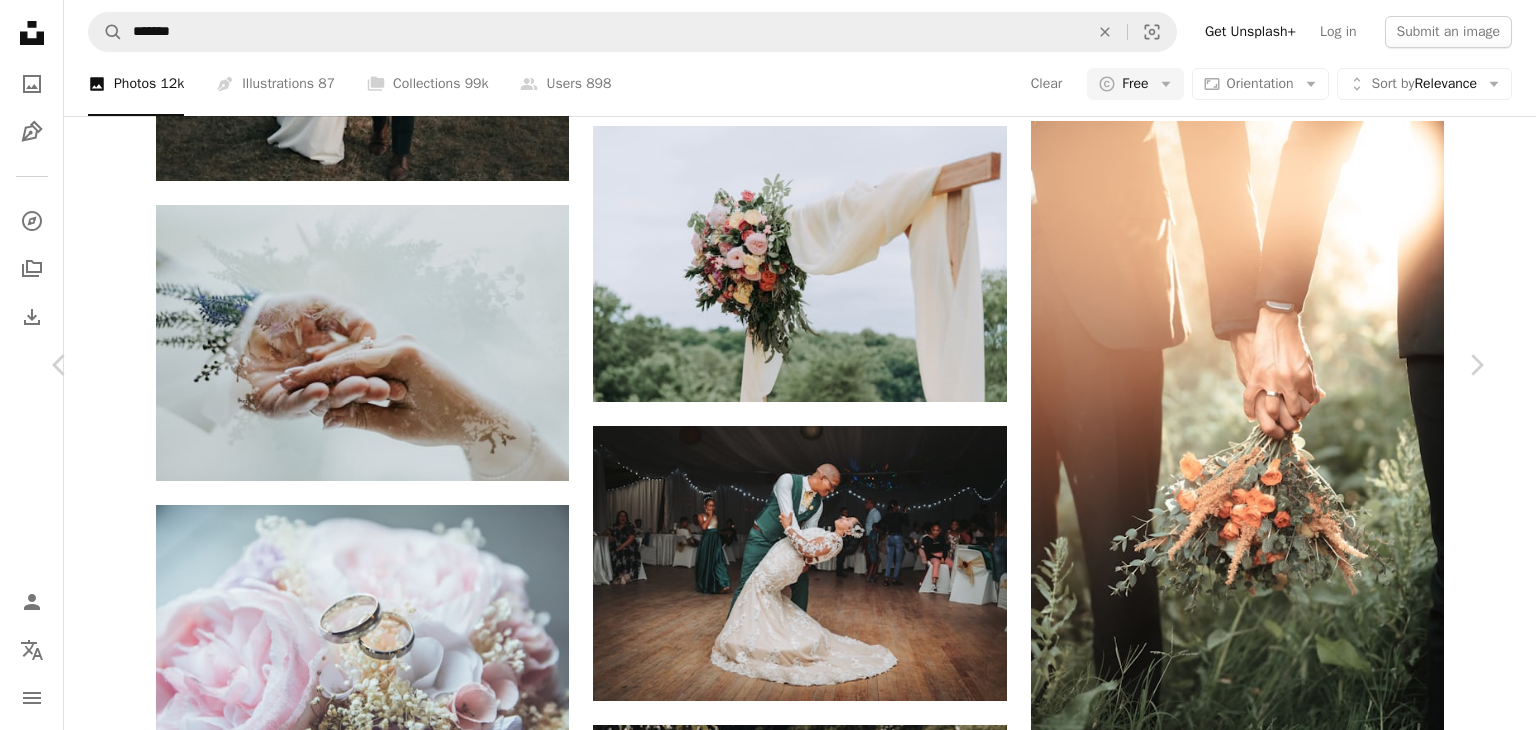 click on "Original Size" at bounding box center (1216, 3812) 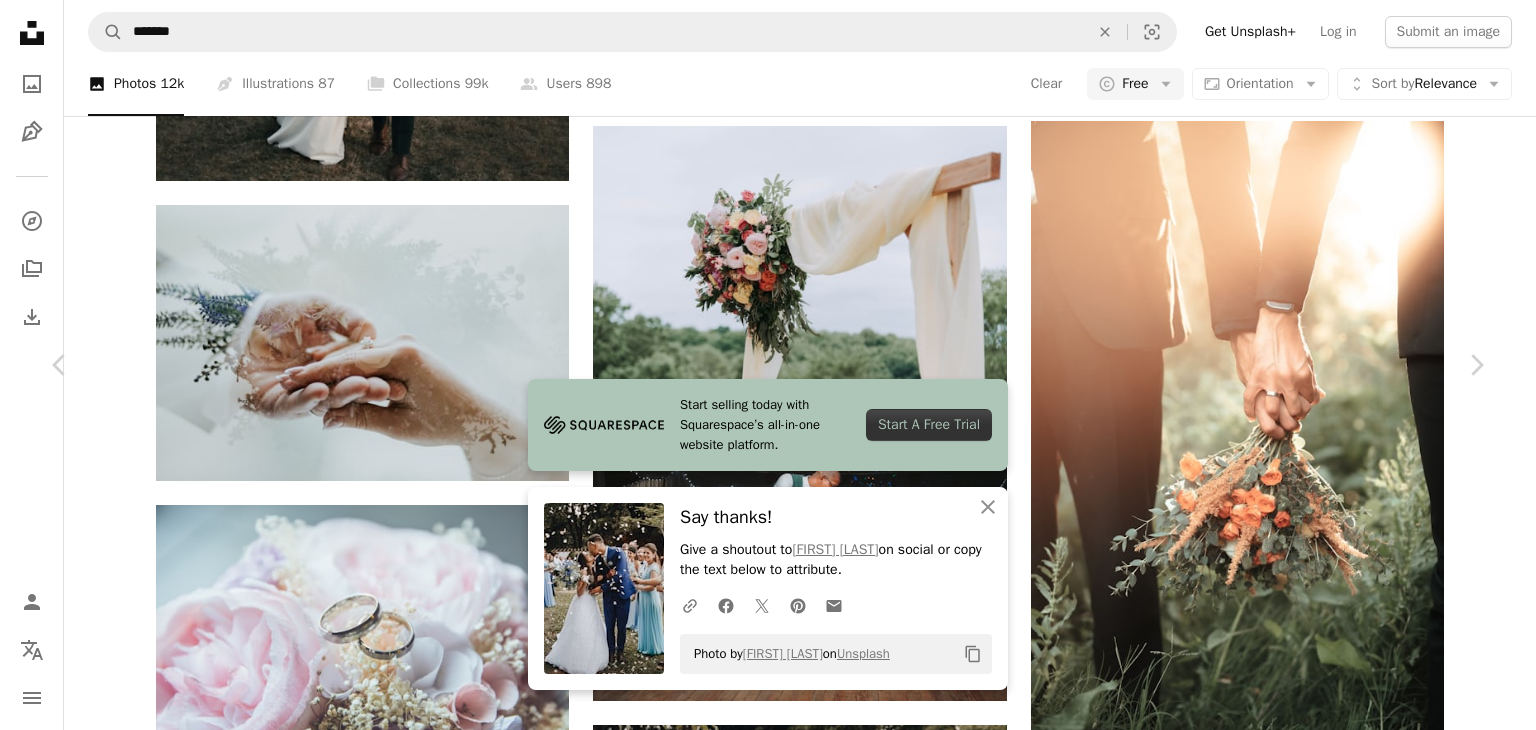 click on "An X shape Chevron left Chevron right Start selling today with Squarespace’s all-in-one website platform. Start A Free Trial An X shape Close Say thanks! Give a shoutout to  [PERSON]  on social or copy the text below to attribute. A URL sharing icon (chains) Facebook icon X (formerly Twitter) icon Pinterest icon An envelope Photo by  [PERSON]  on  Unsplash
Copy content [PERSON] [PERSON] A heart A plus sign Edit image   Plus sign for Unsplash+ Download free Chevron down Zoom in Views 6,351,854 Downloads 119,011 A forward-right arrow Share Info icon Info More Actions wedding Calendar outlined Published on  March 11, 2020 Camera Canon, EOS 5D Mark III Safety Free to use under the  Unsplash License flower woman human fashion plant wedding paper female clothing blossom flower bouquet confetti apparel bride flower arrangement wedding gown gown robe bridegroom Public domain images Browse premium related images on iStock  |  Save 20% with code UNSPLASH20 View more on iStock  ↗" at bounding box center [768, 3955] 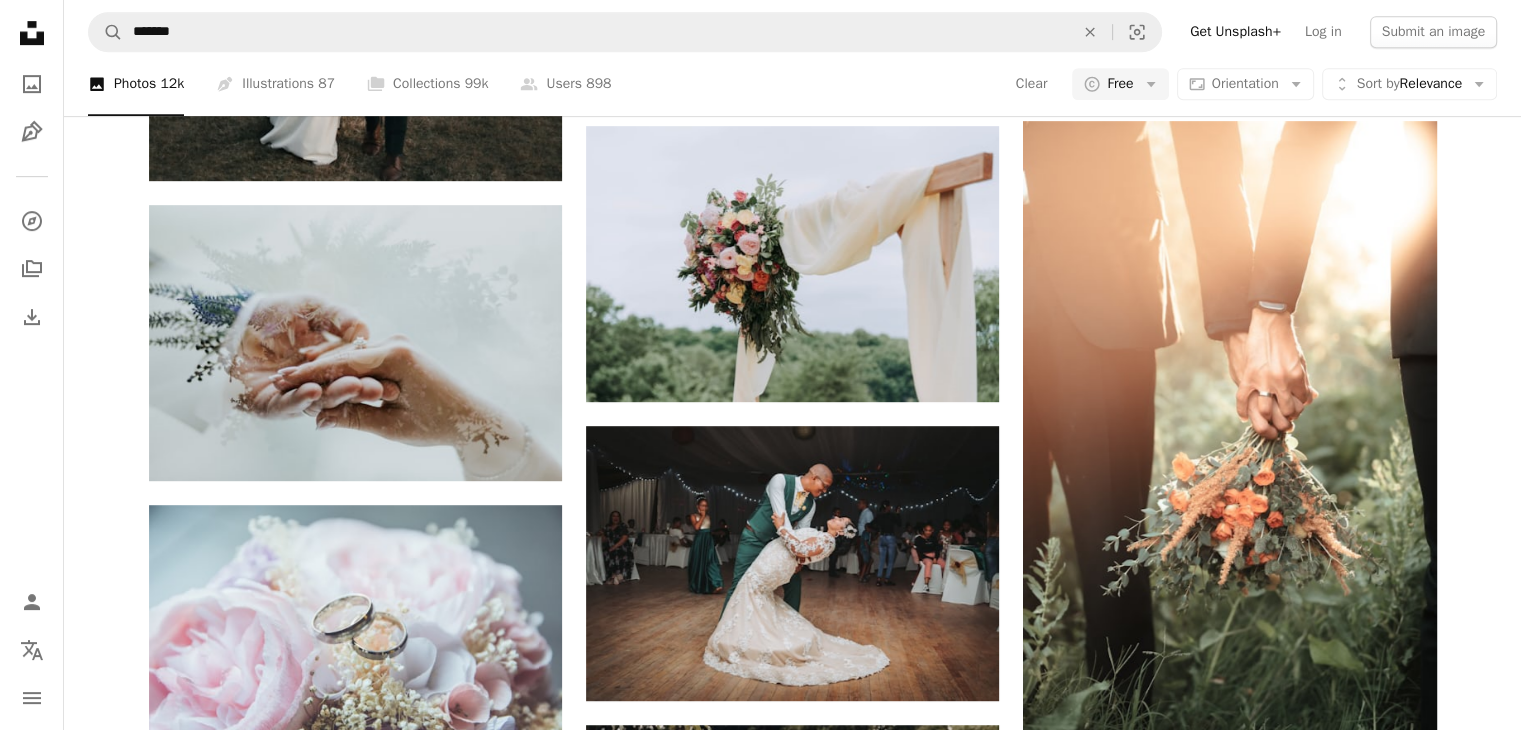 scroll, scrollTop: 0, scrollLeft: 0, axis: both 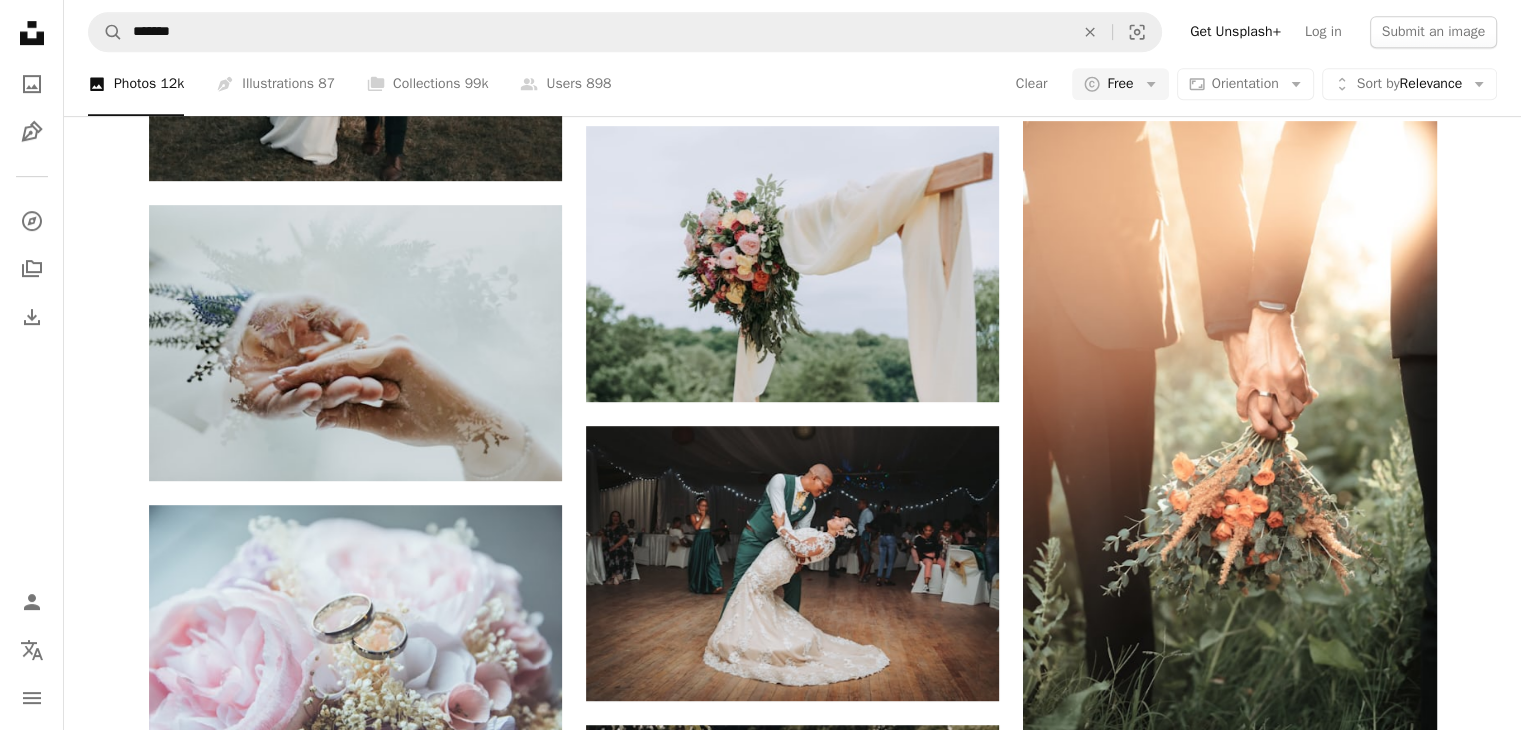 click at bounding box center [355, -601] 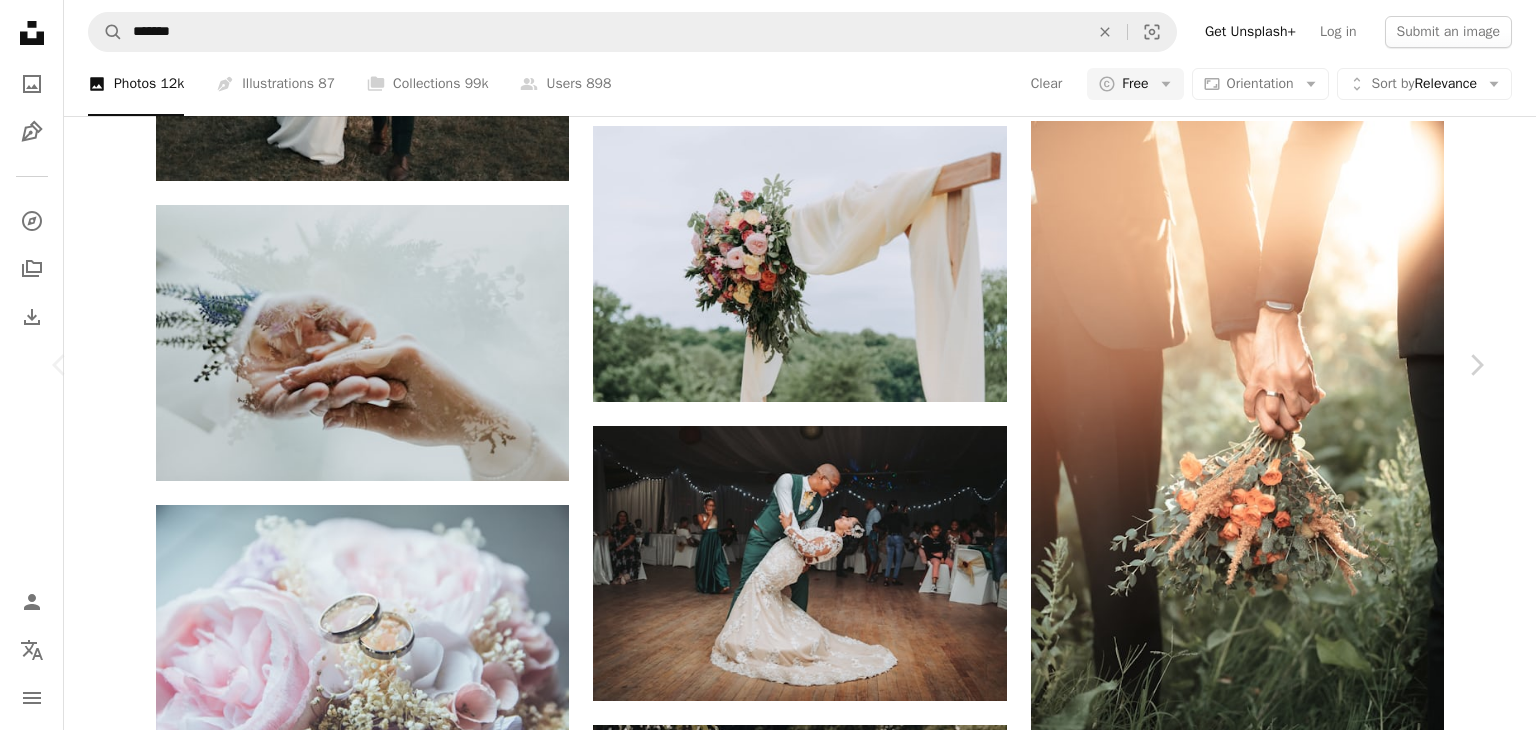 click on "Chevron down" 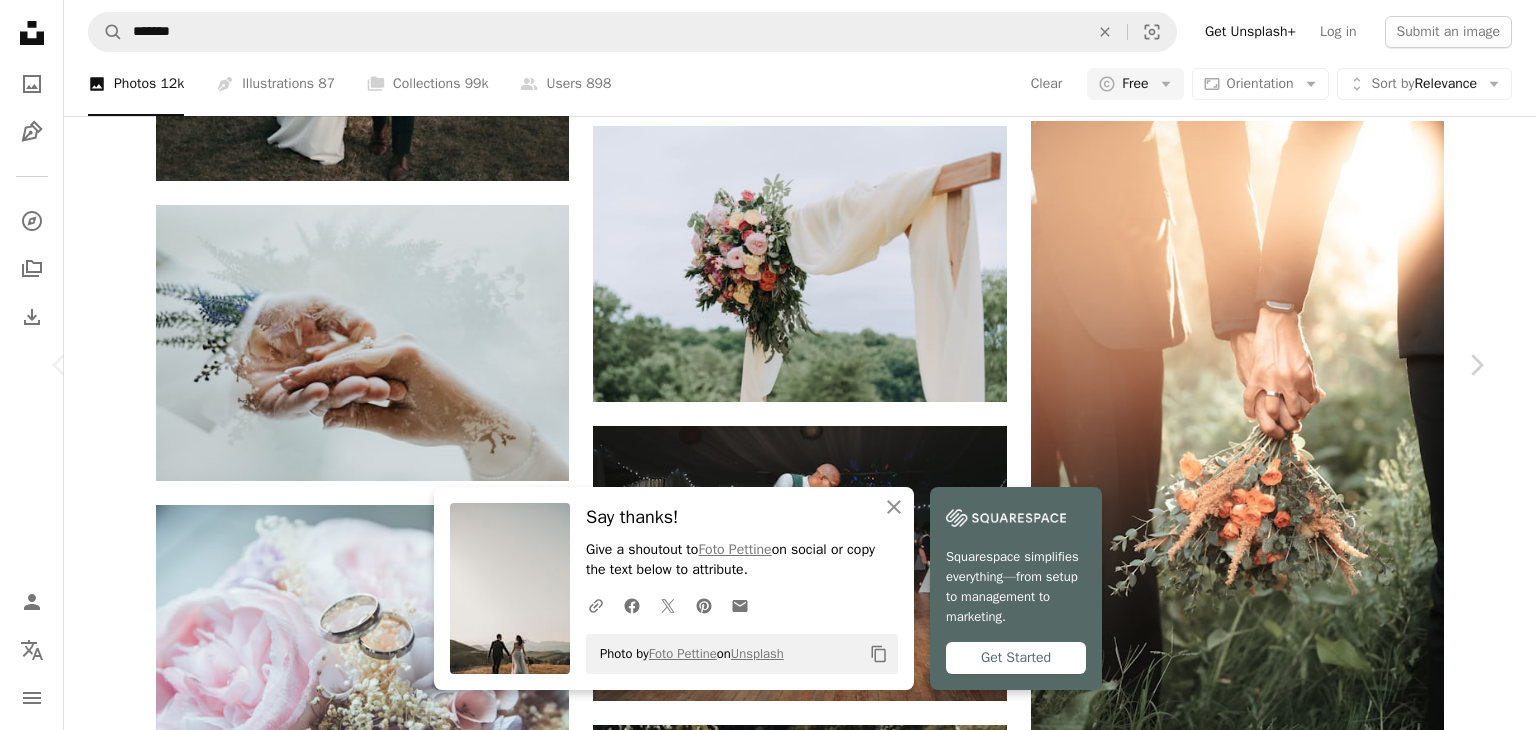 click on "An X shape Chevron left Chevron right An X shape Close Say thanks! Give a shoutout to  [PERSON]  on social or copy the text below to attribute. A URL sharing icon (chains) Facebook icon X (formerly Twitter) icon Pinterest icon An envelope Photo by  [PERSON]  on  Unsplash
Copy content Squarespace simplifies everything—from setup to management to marketing. Get Started [PERSON] Available for hire A checkmark inside of a circle A heart A plus sign Edit image   Plus sign for Unsplash+ Download free Chevron down Zoom in Views 52,514,347 Downloads 306,924 Featured in Photos A forward-right arrow Share Info icon Info More Actions wedding in [LOCATION] A map marker Parco Nazionale del Gran Sasso e Monti della Laga, [LOCATION] Calendar outlined Published on  July 27, 2018 Camera Canon, EOS-1D X Safety Free to use under the  Unsplash License woman man sunset sunrise love wedding field male together wedding background outdoors bride marriage holding hand groom people road website grey [LOCATION]  |   ↗ For" at bounding box center [768, 3955] 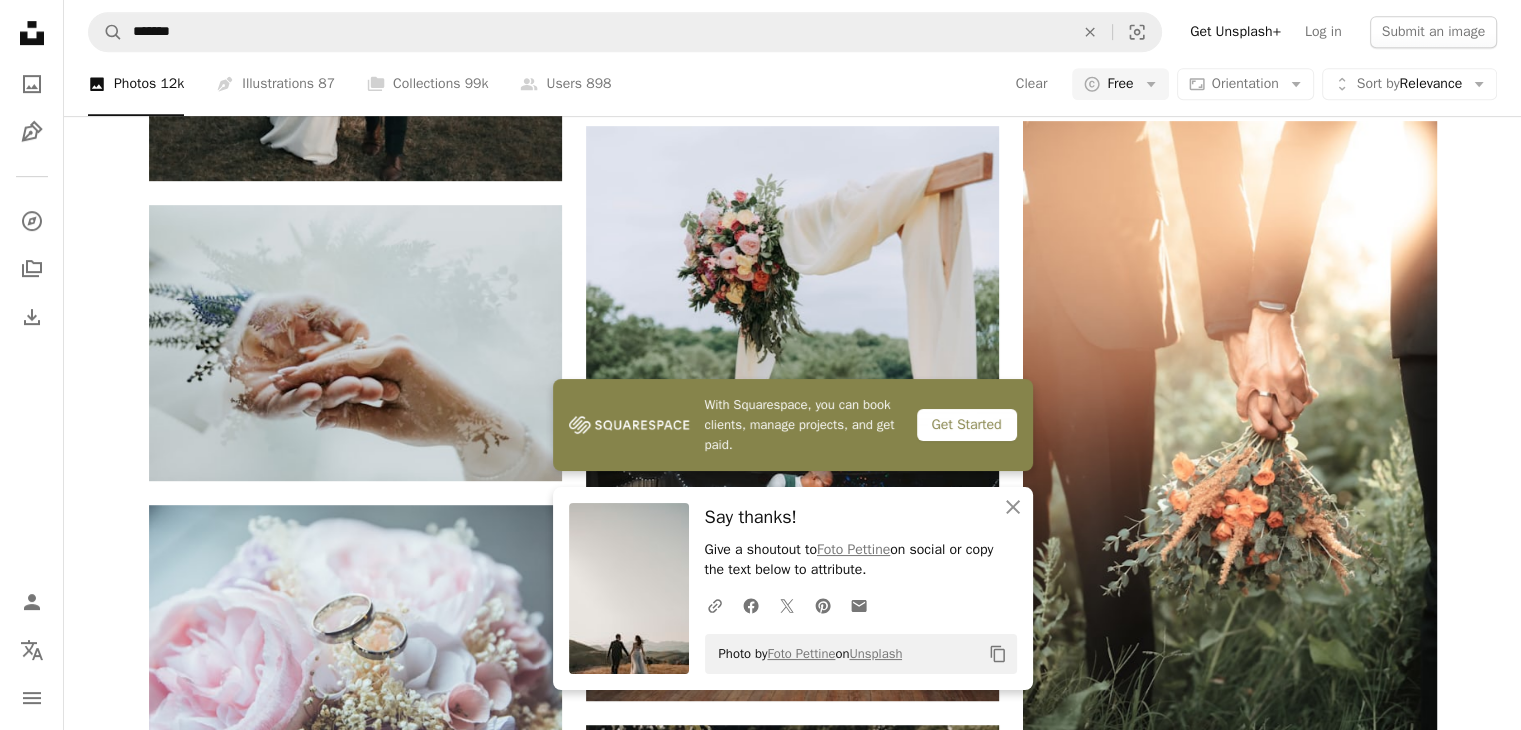 scroll, scrollTop: 499, scrollLeft: 0, axis: vertical 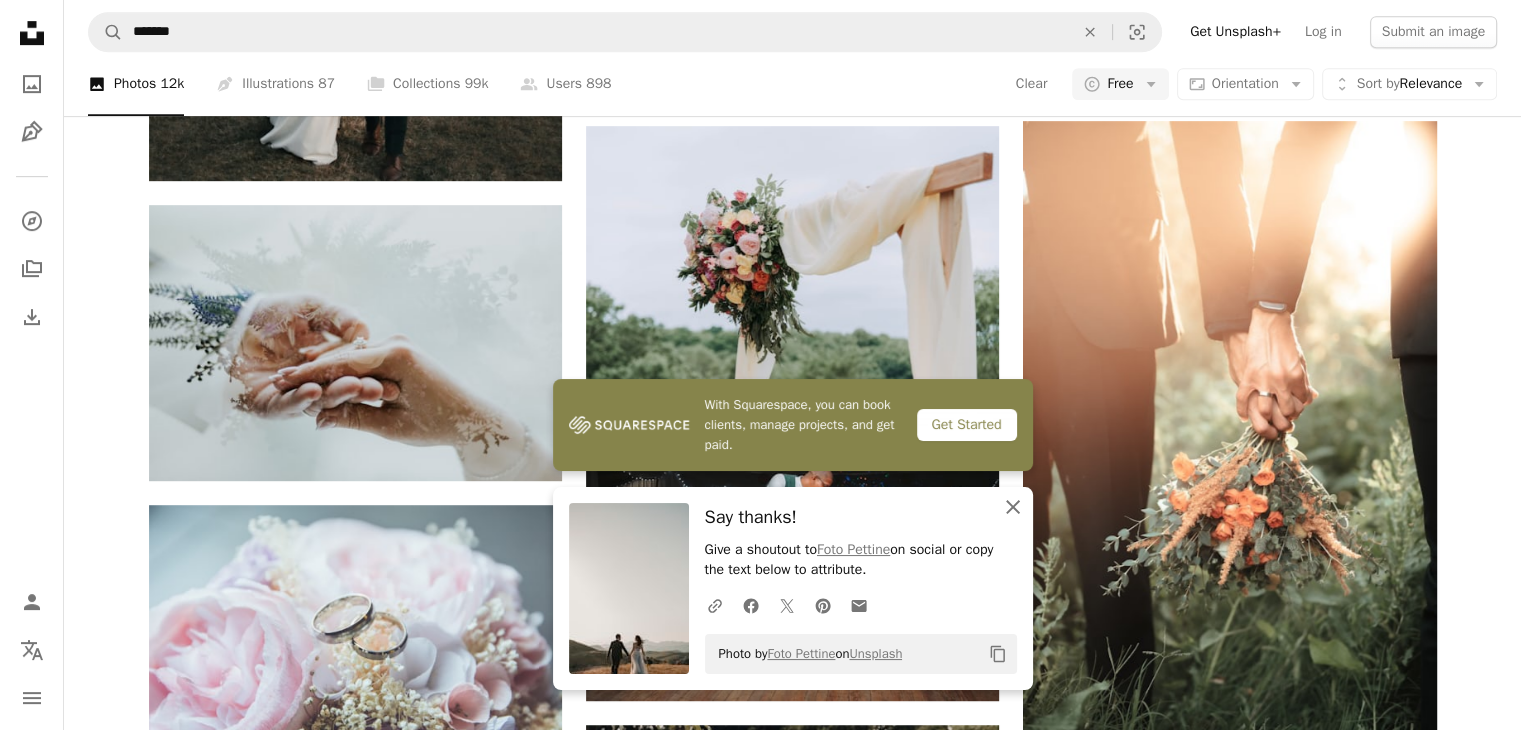 click on "An X shape" 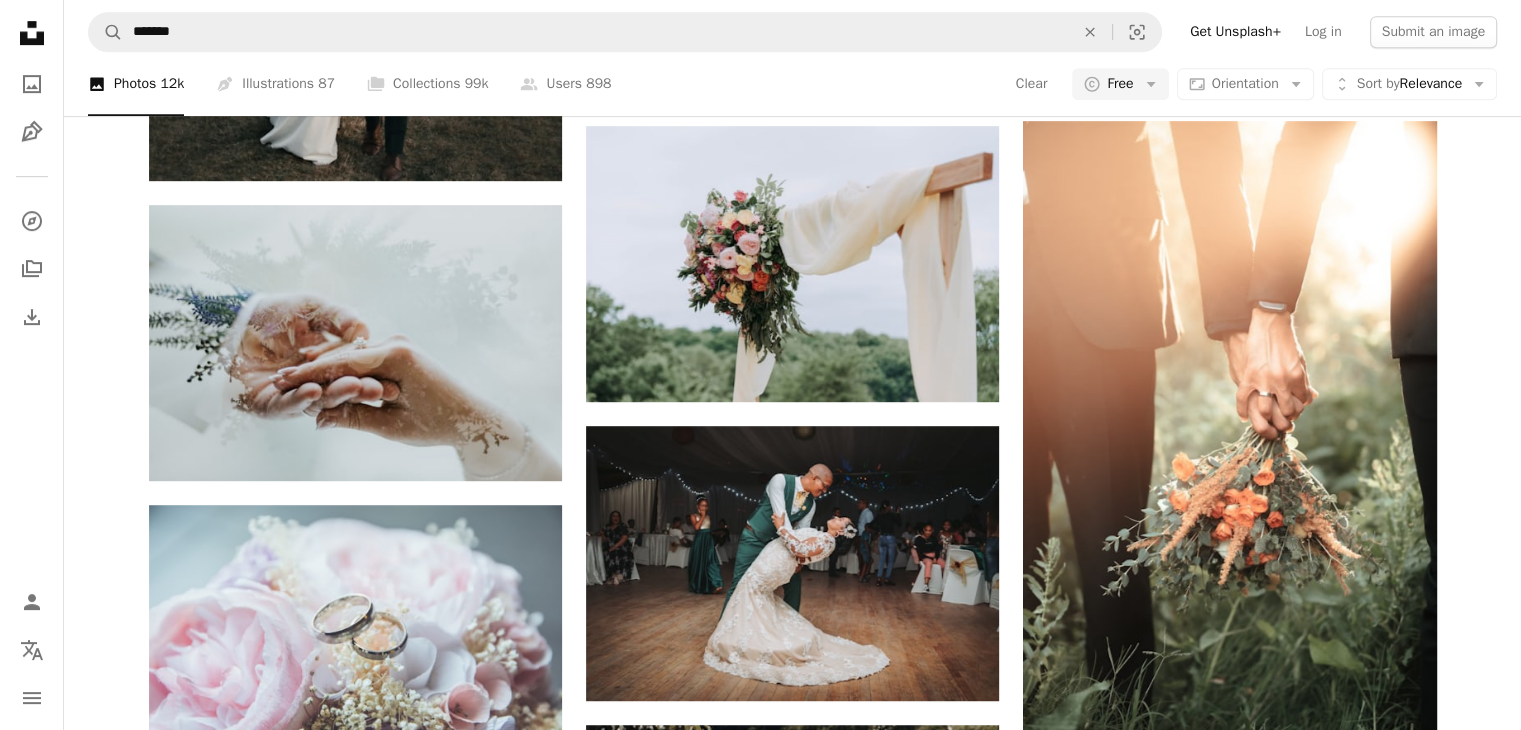 scroll, scrollTop: 2424, scrollLeft: 0, axis: vertical 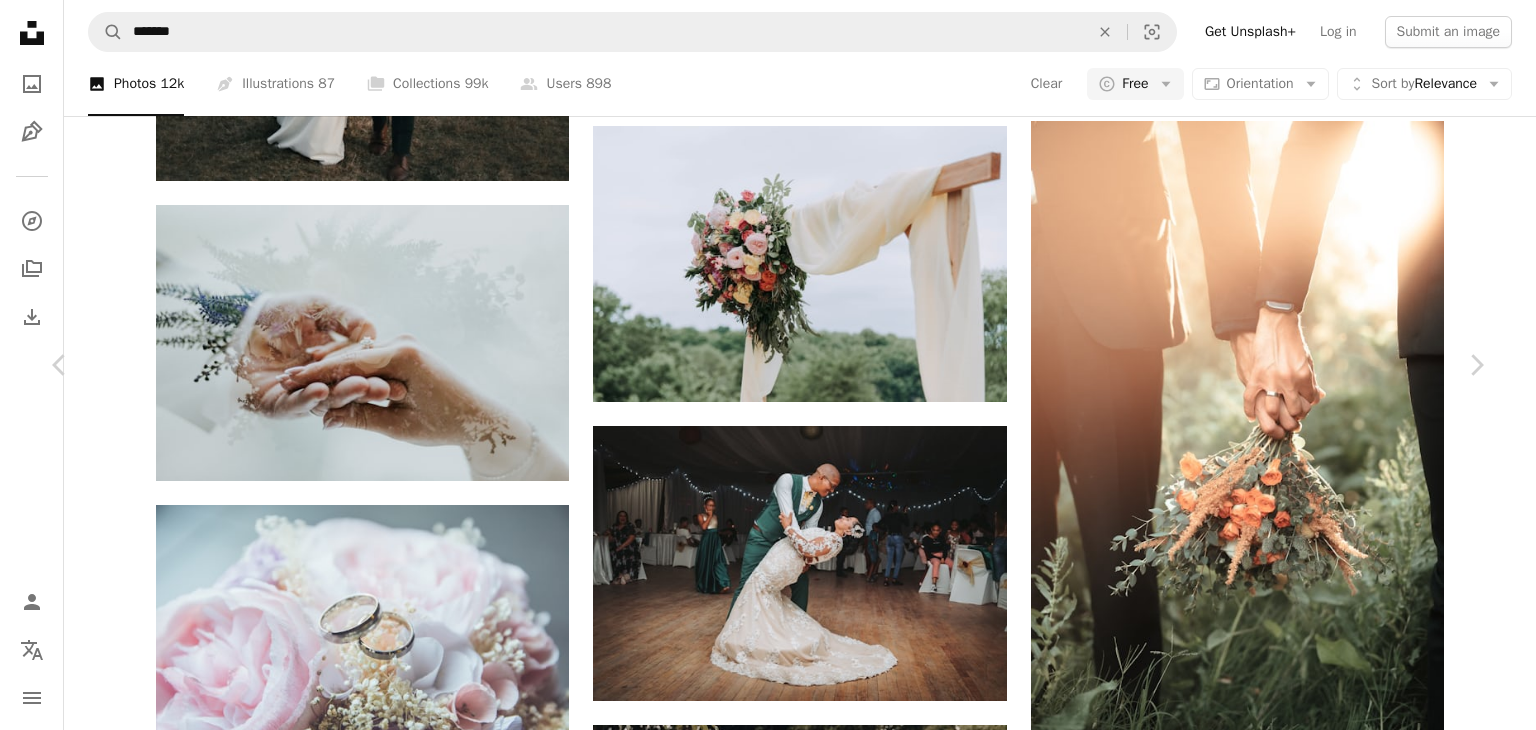 click on "Chevron down" 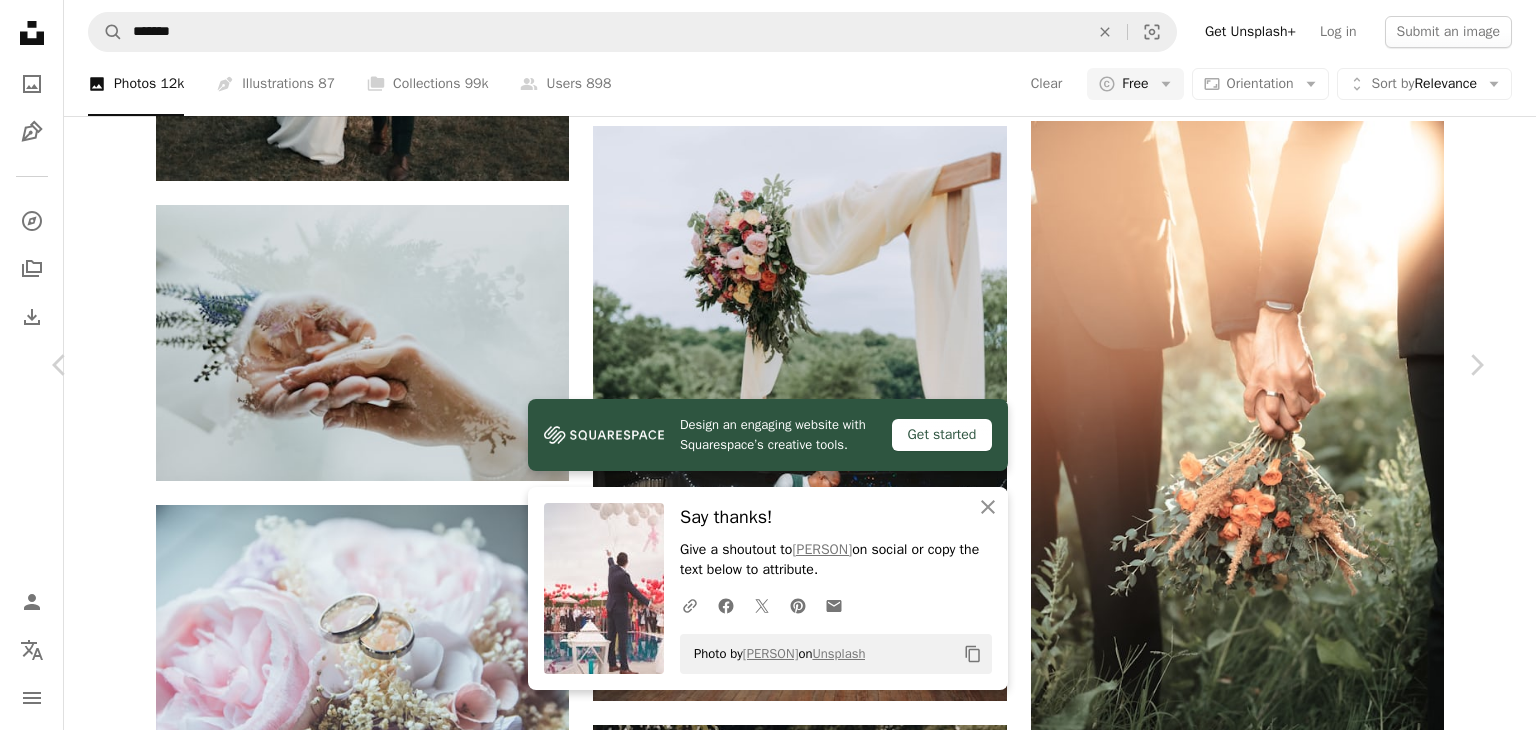 type 